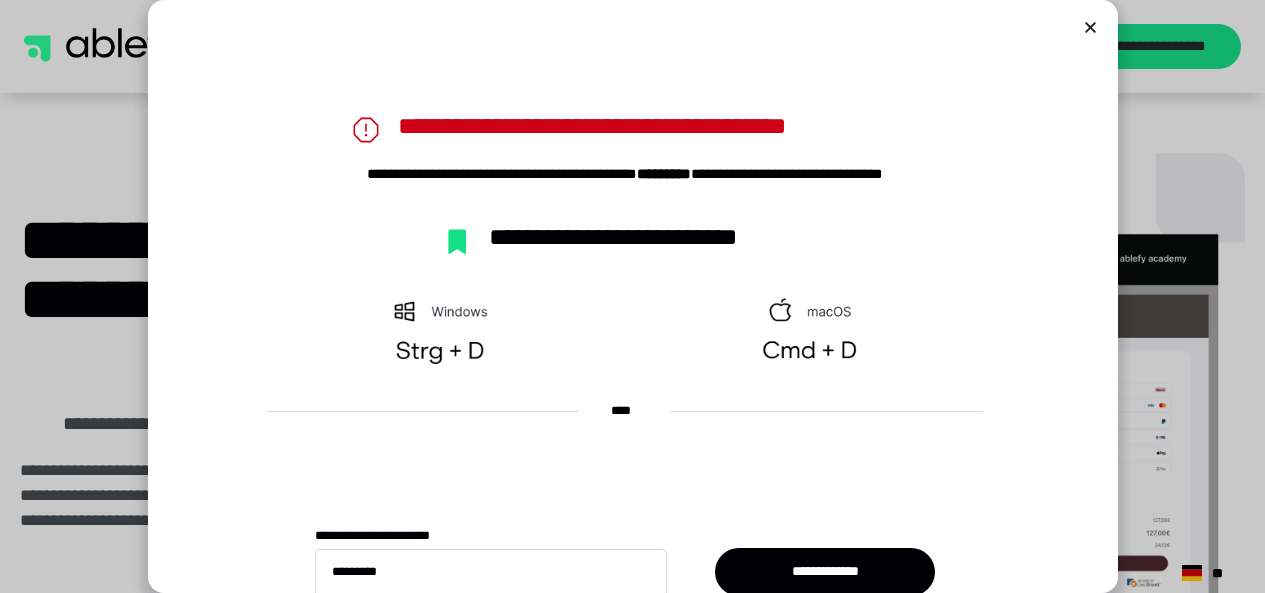 scroll, scrollTop: 0, scrollLeft: 0, axis: both 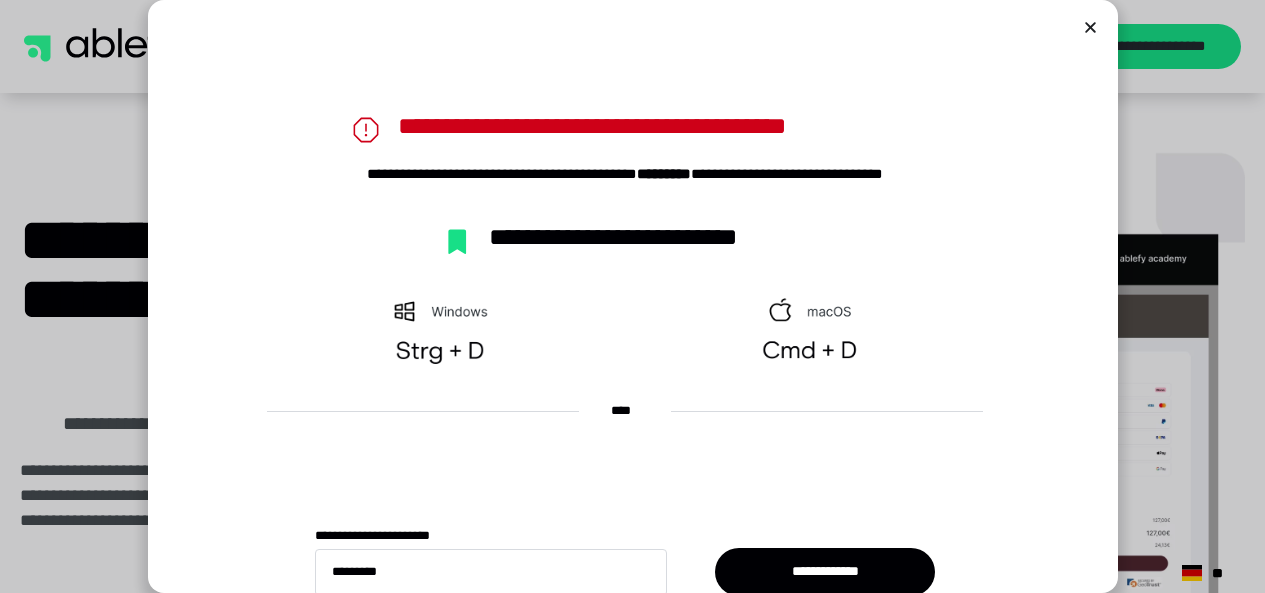click 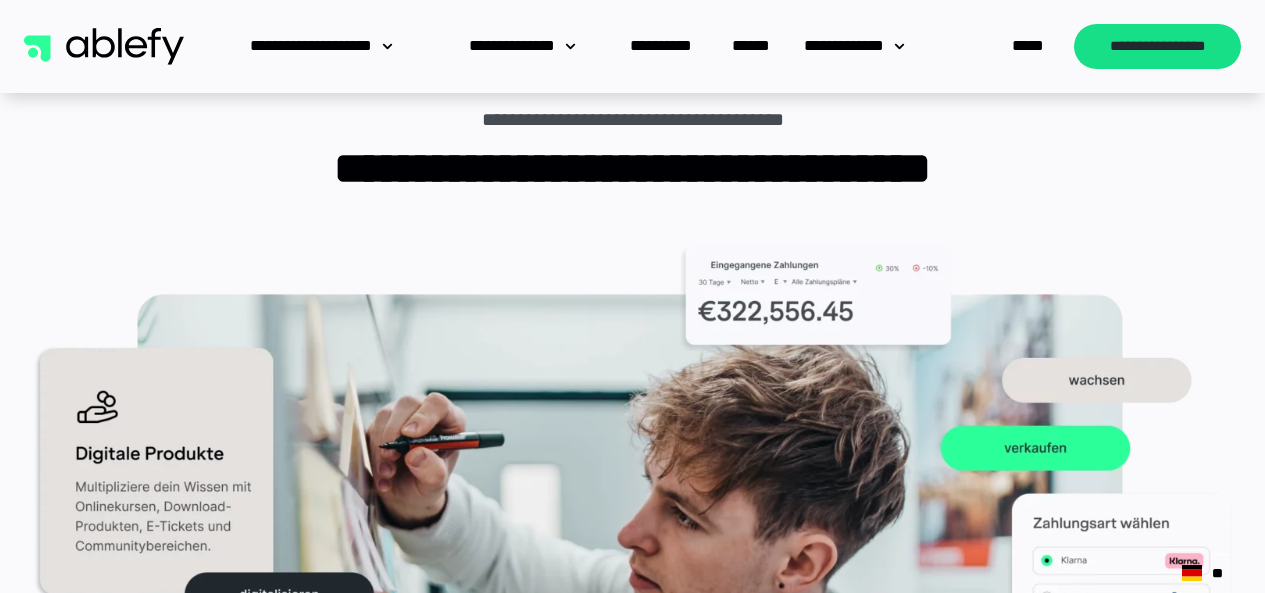 scroll, scrollTop: 900, scrollLeft: 0, axis: vertical 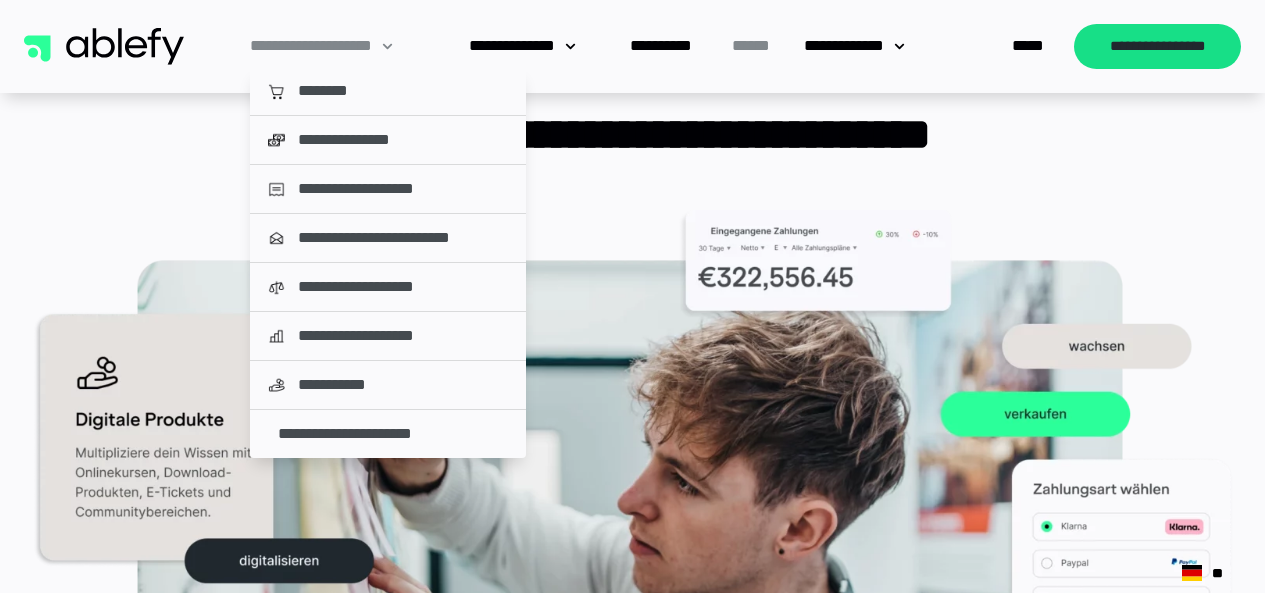 click on "******" 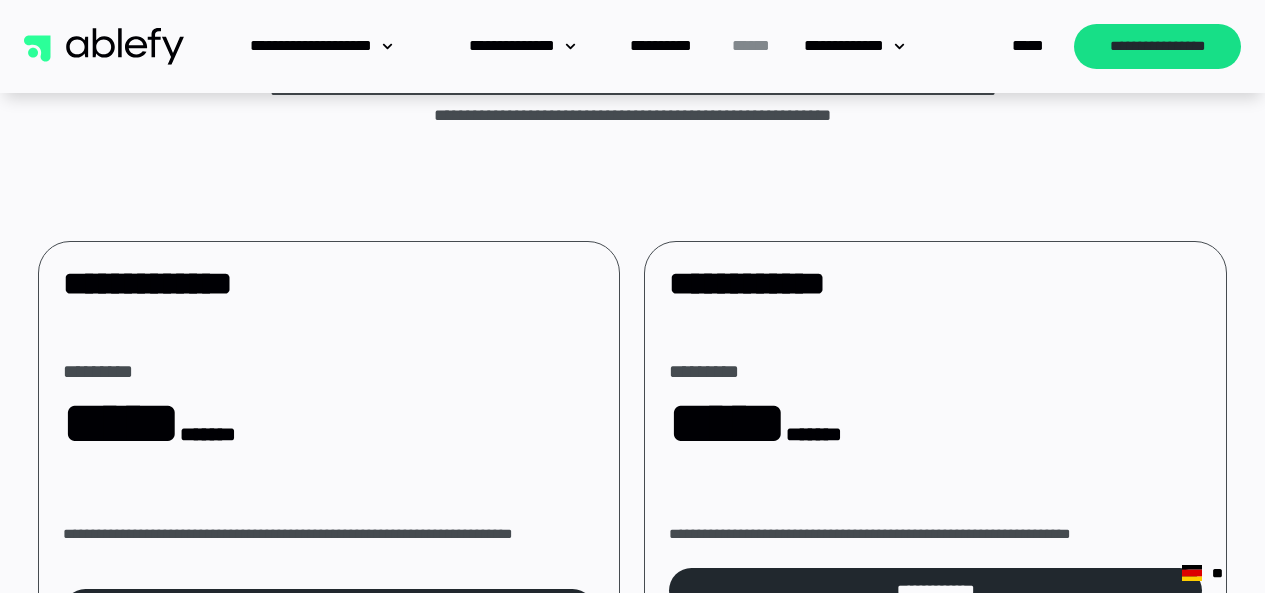 scroll, scrollTop: 300, scrollLeft: 0, axis: vertical 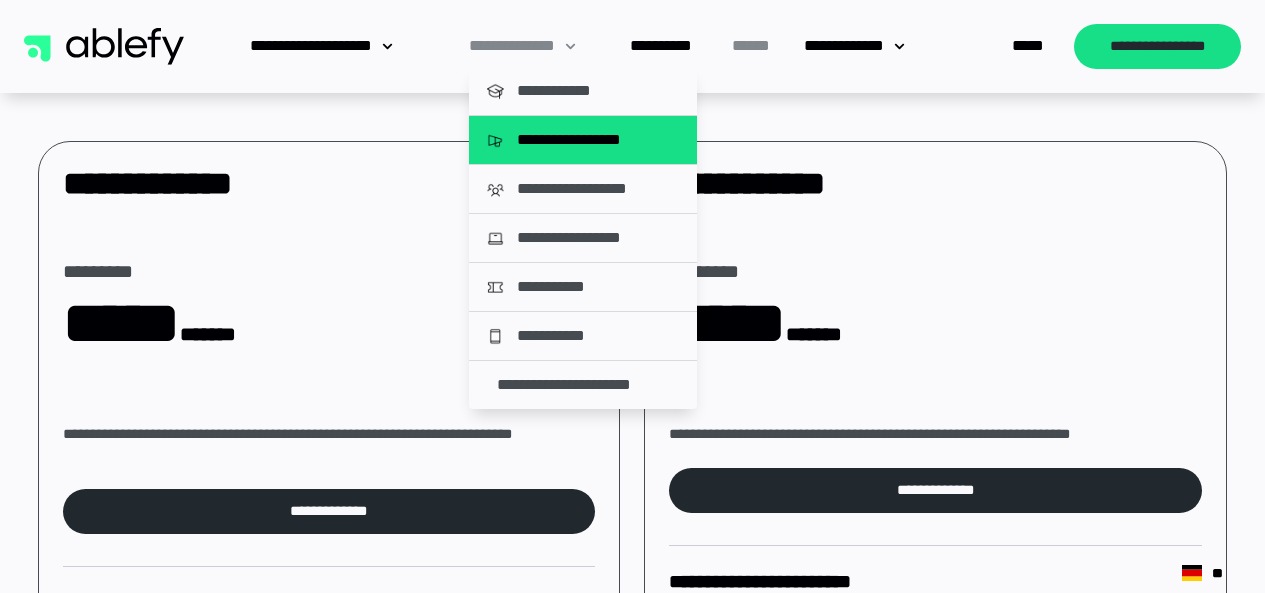 click on "**********" 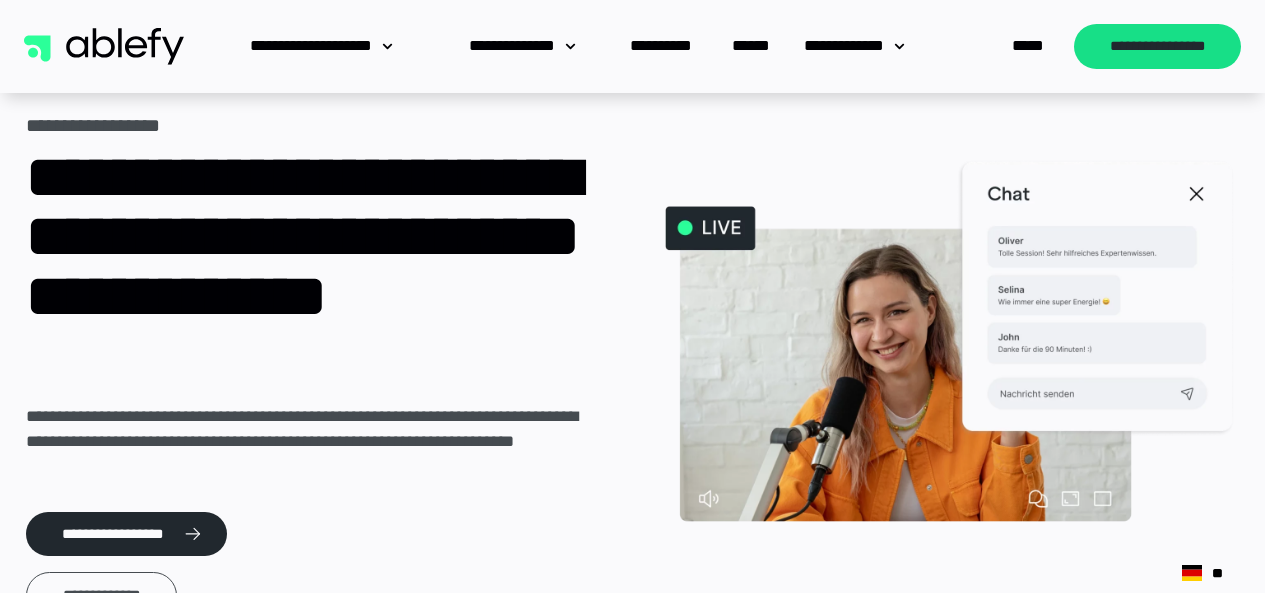 scroll, scrollTop: 0, scrollLeft: 0, axis: both 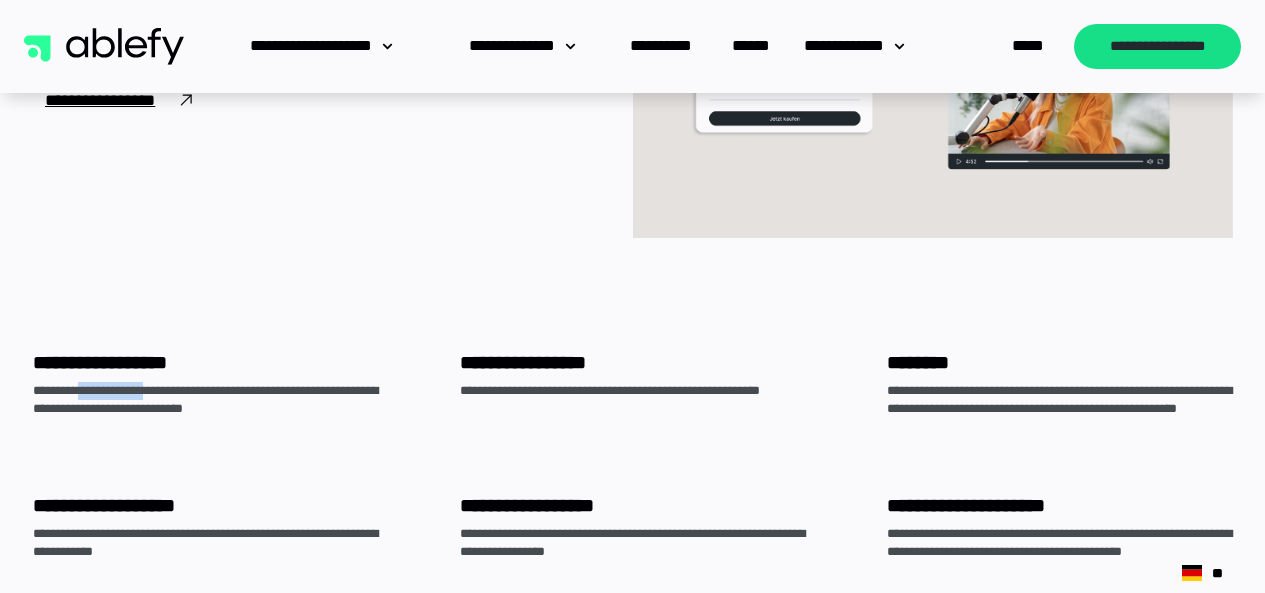 drag, startPoint x: 91, startPoint y: 394, endPoint x: 171, endPoint y: 397, distance: 80.05623 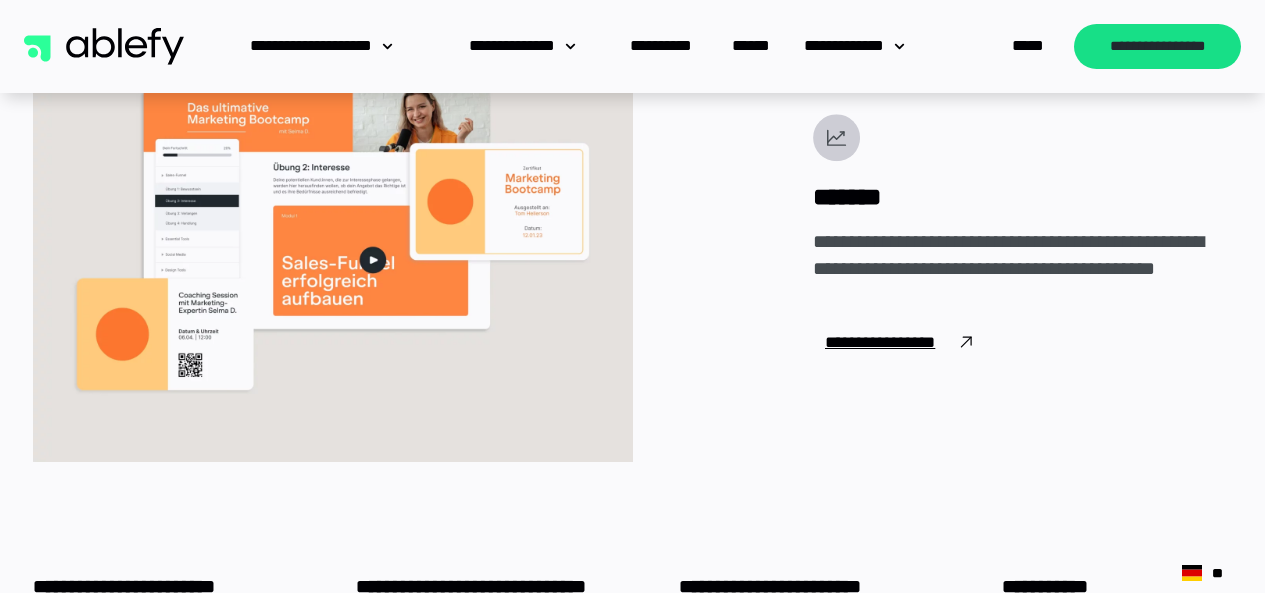 scroll, scrollTop: 4800, scrollLeft: 0, axis: vertical 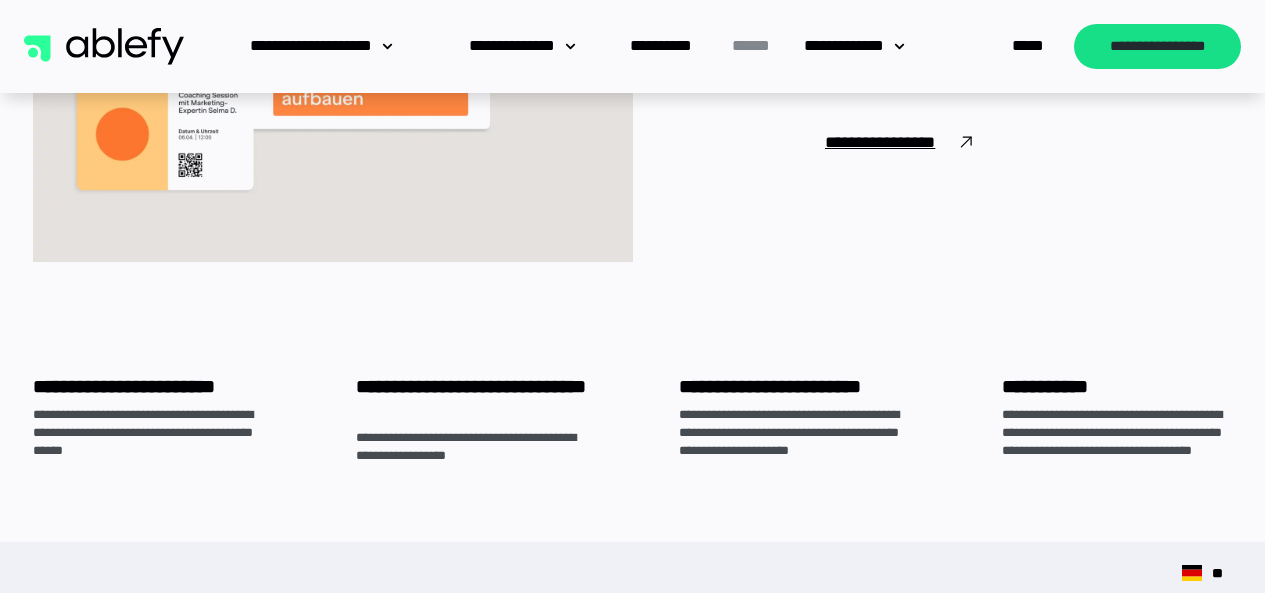 click on "******" 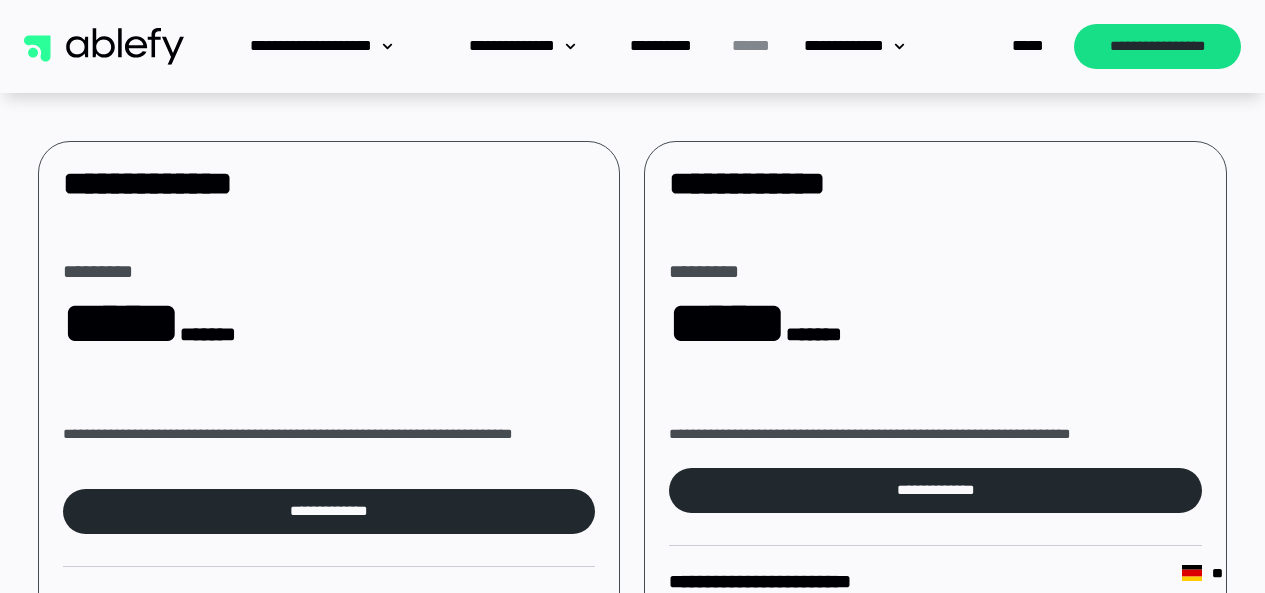 scroll, scrollTop: 400, scrollLeft: 0, axis: vertical 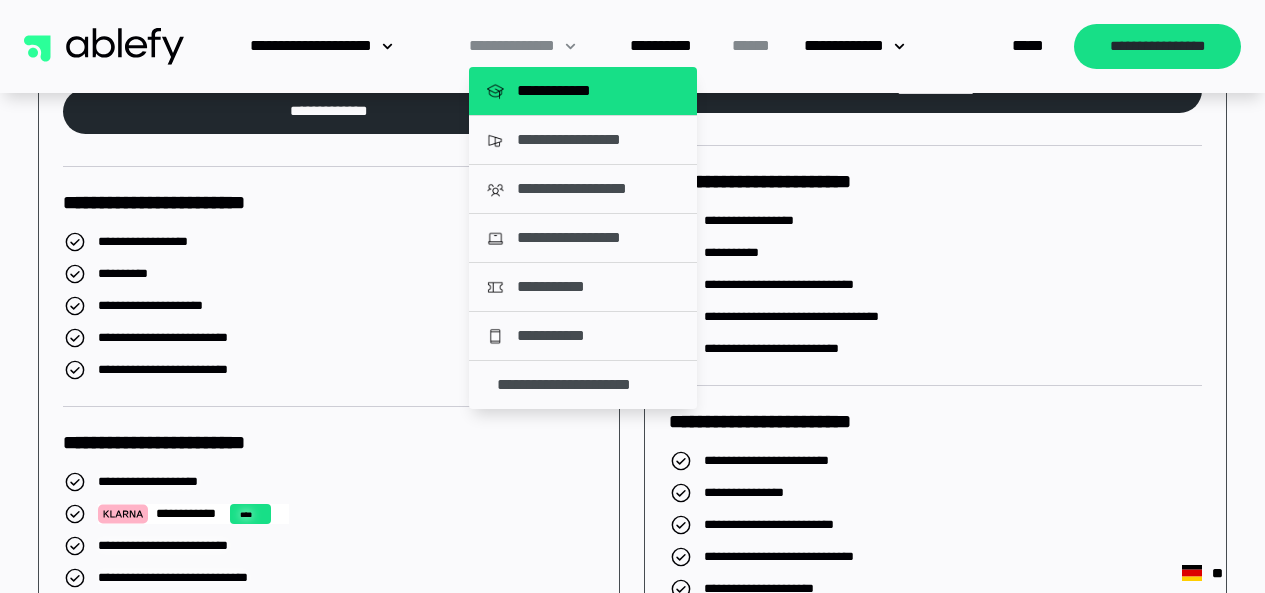 click on "**********" 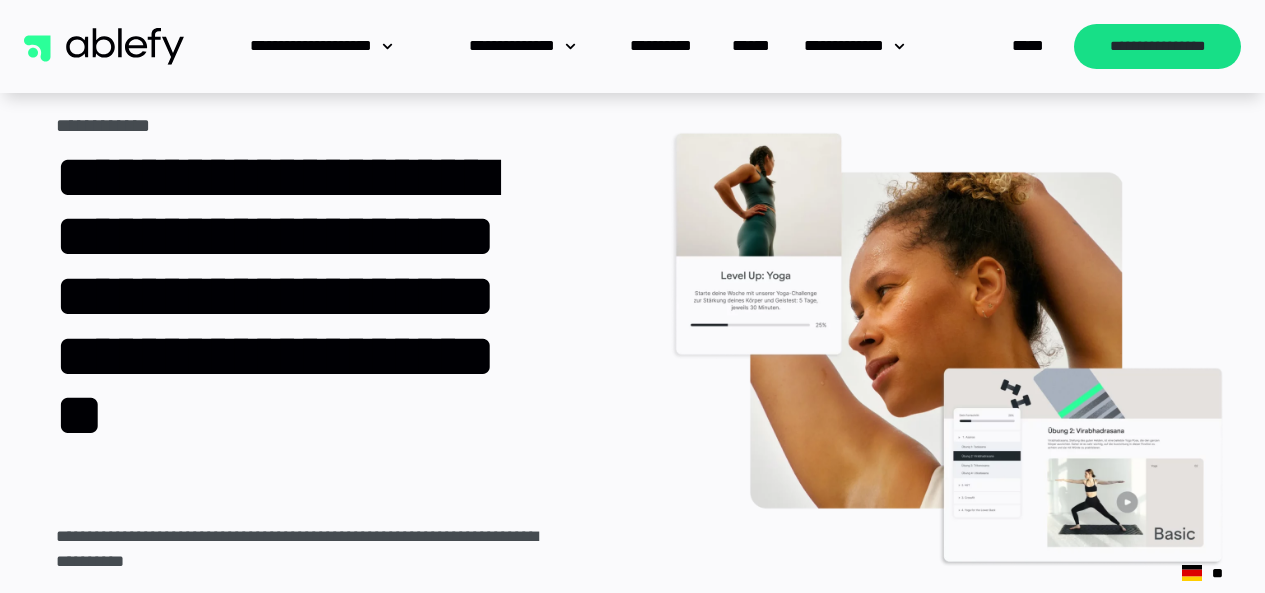 scroll, scrollTop: 0, scrollLeft: 0, axis: both 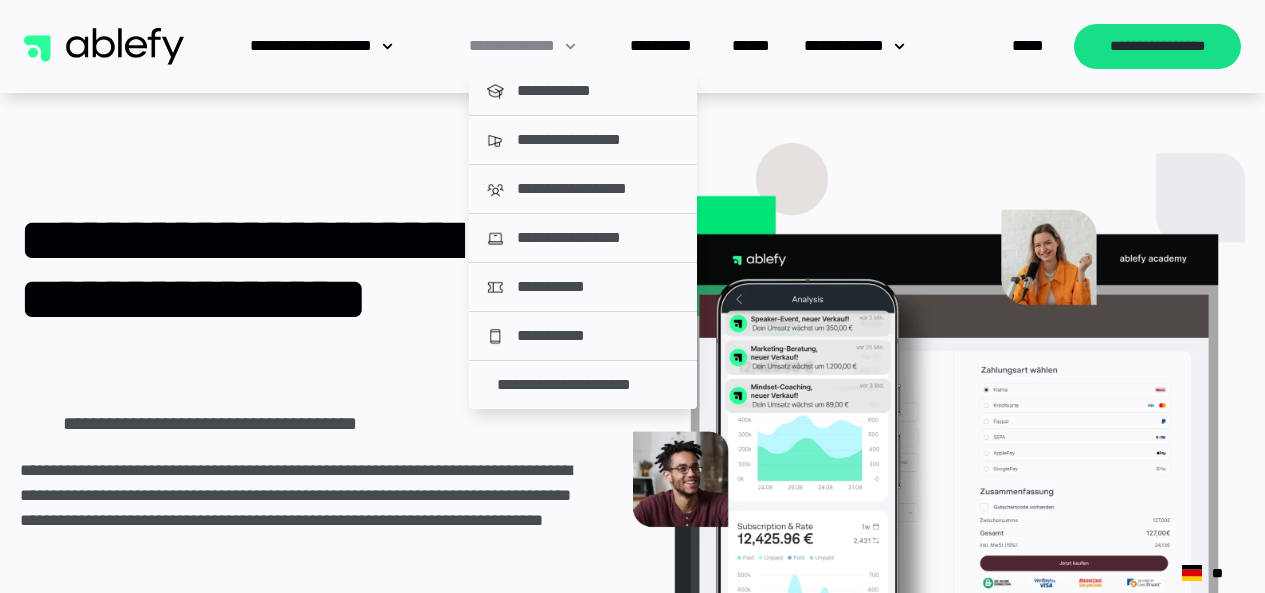 click on "**********" 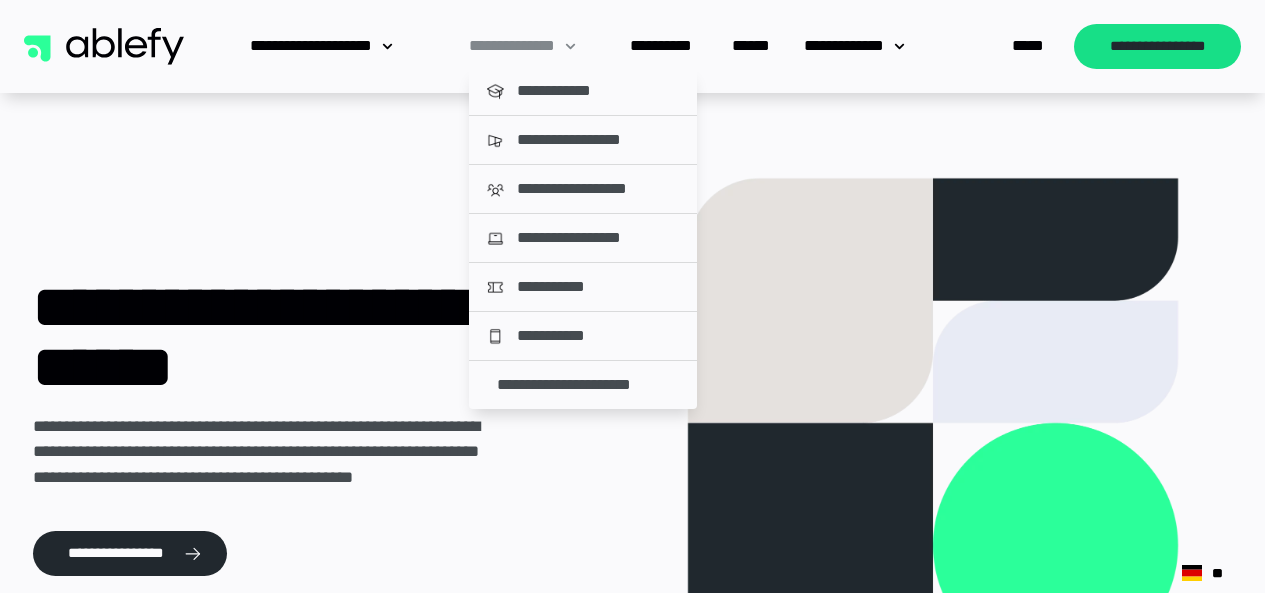 scroll, scrollTop: 0, scrollLeft: 0, axis: both 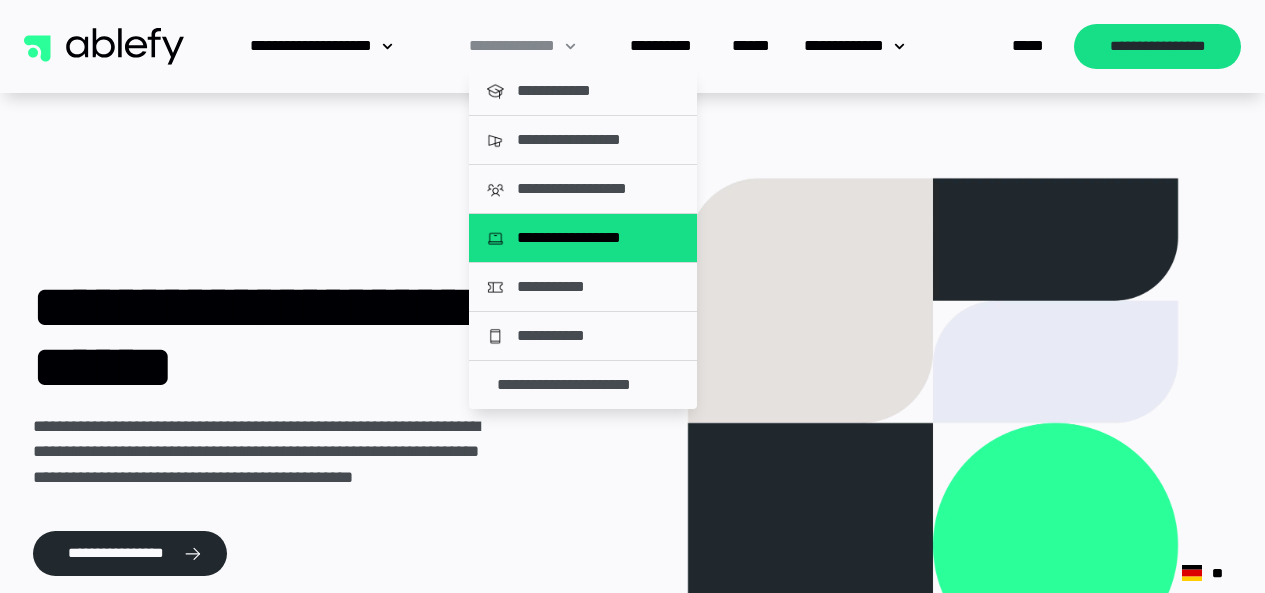 click on "**********" 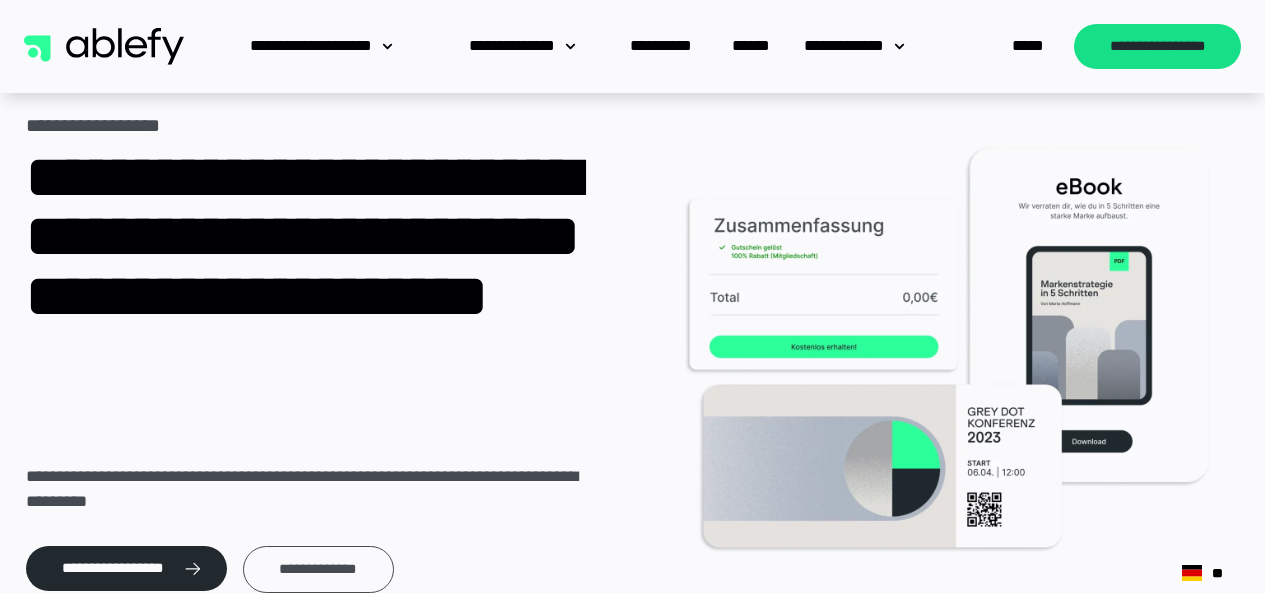 scroll, scrollTop: 100, scrollLeft: 0, axis: vertical 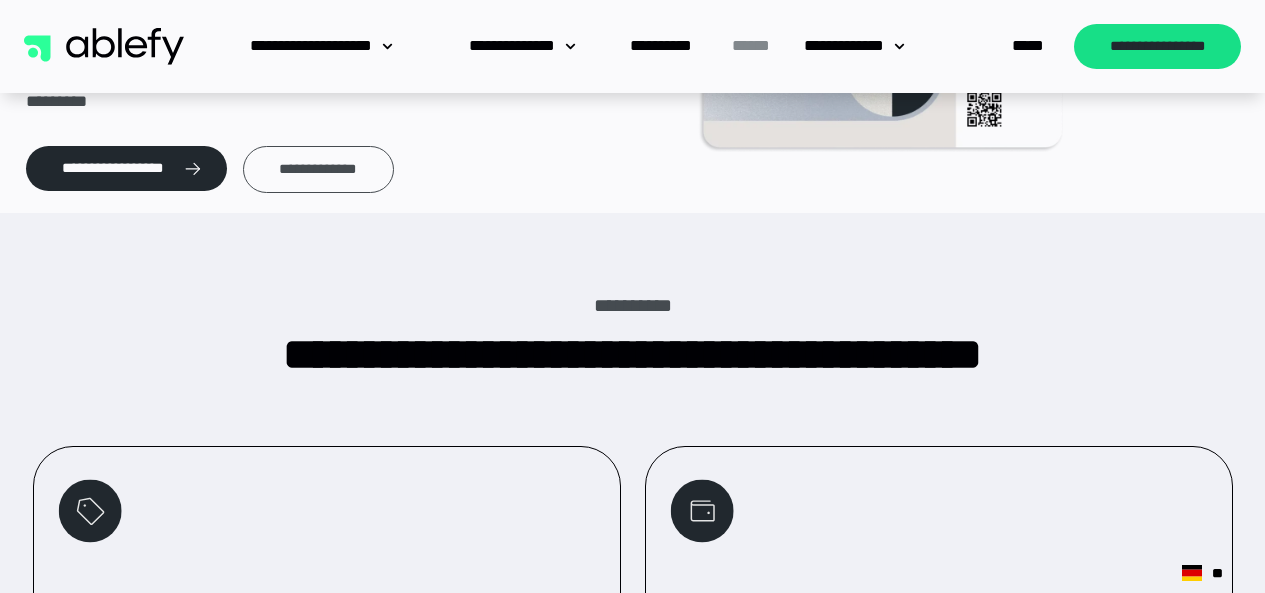 click on "******" 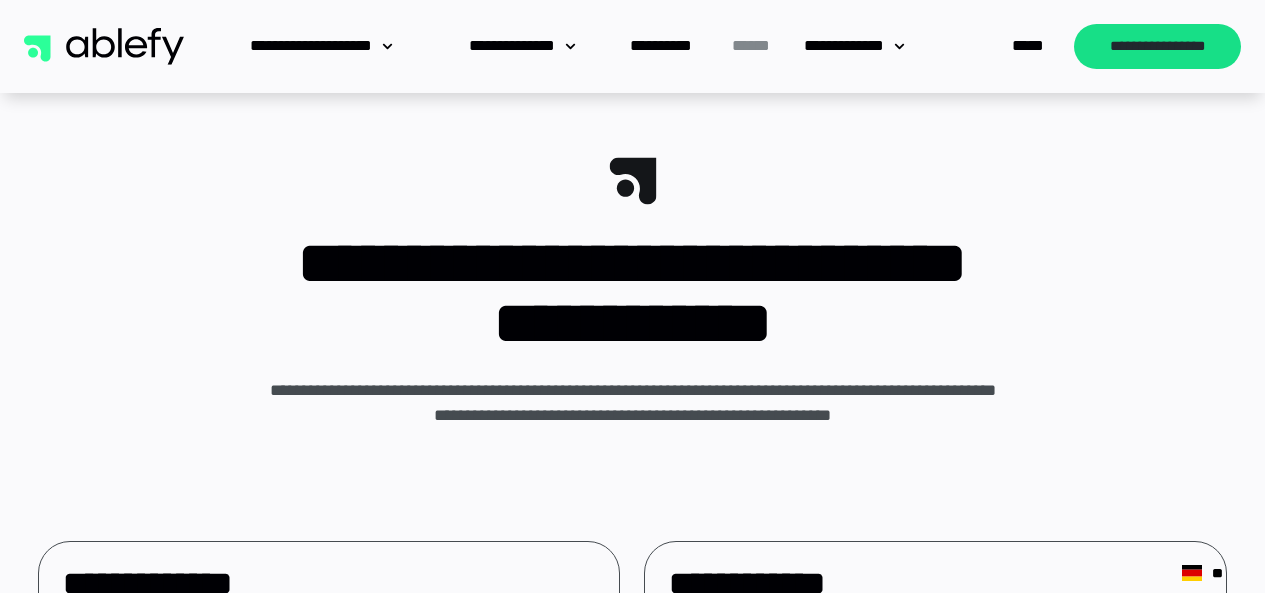 scroll, scrollTop: 500, scrollLeft: 0, axis: vertical 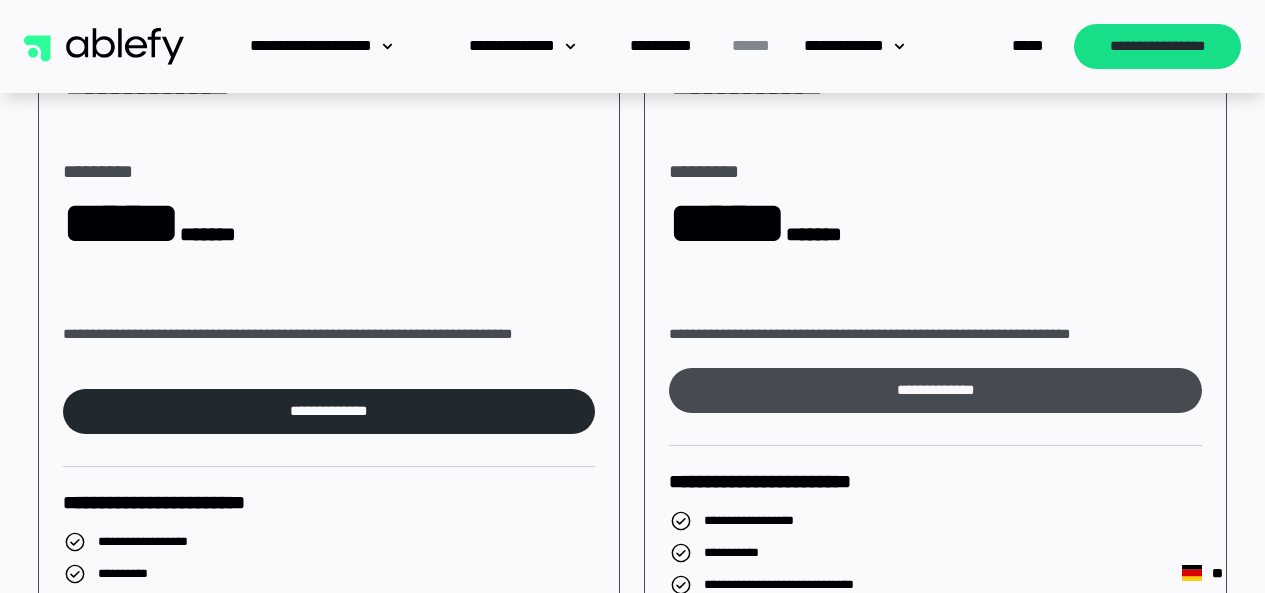 click on "**********" at bounding box center [935, 390] 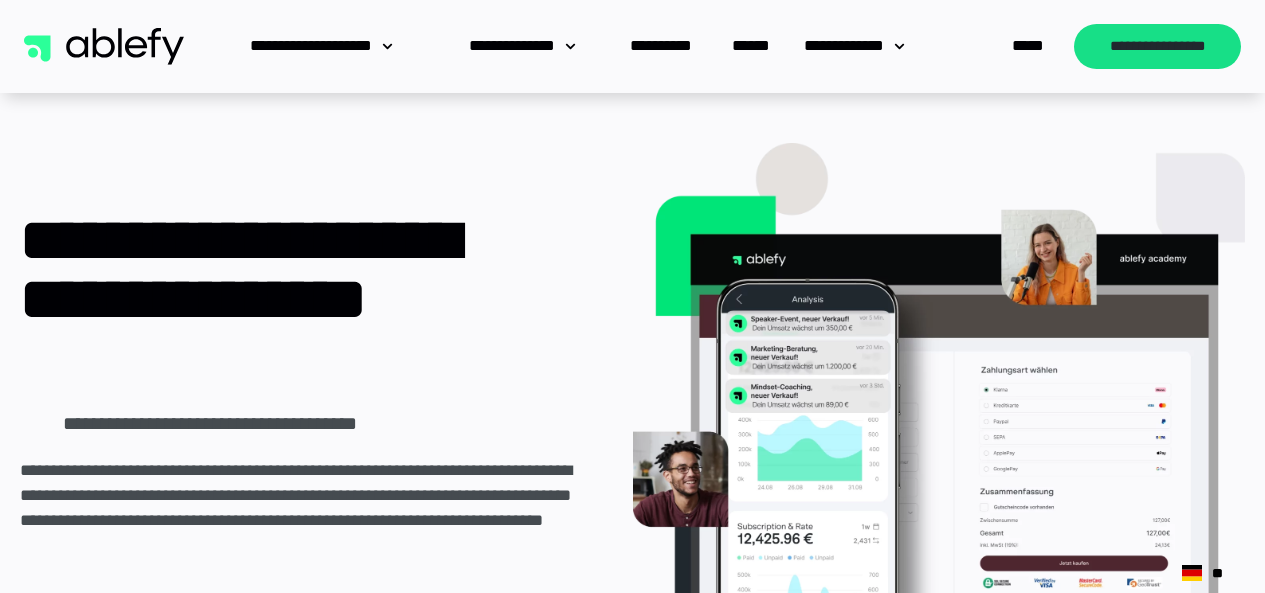 scroll, scrollTop: 0, scrollLeft: 0, axis: both 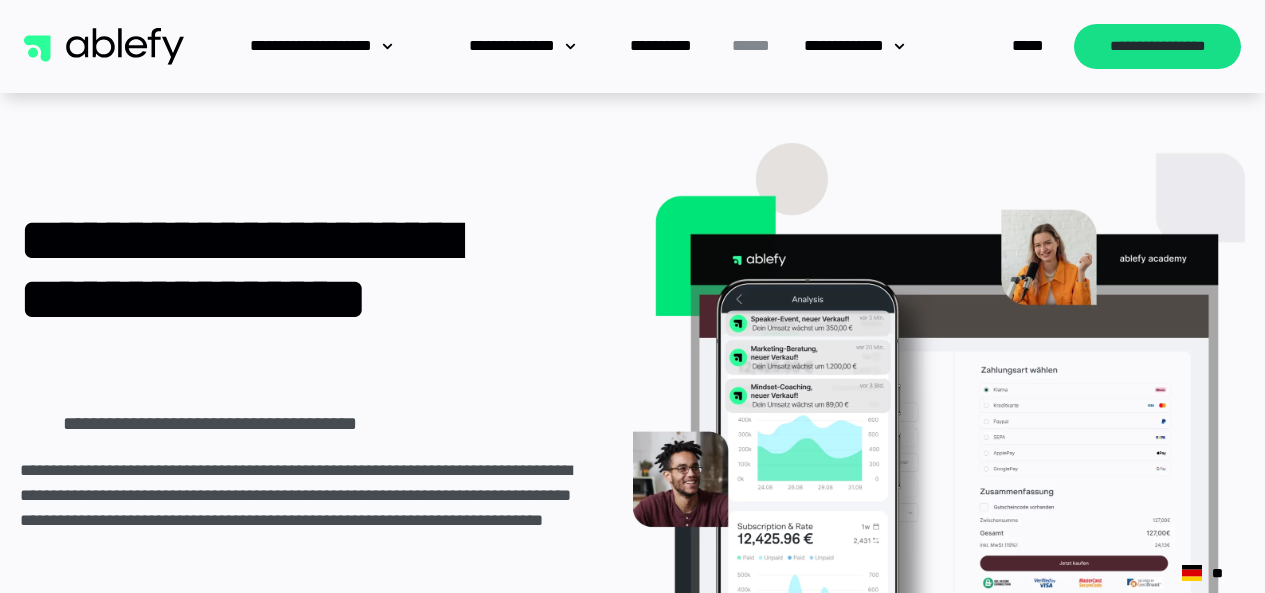 click on "******" 